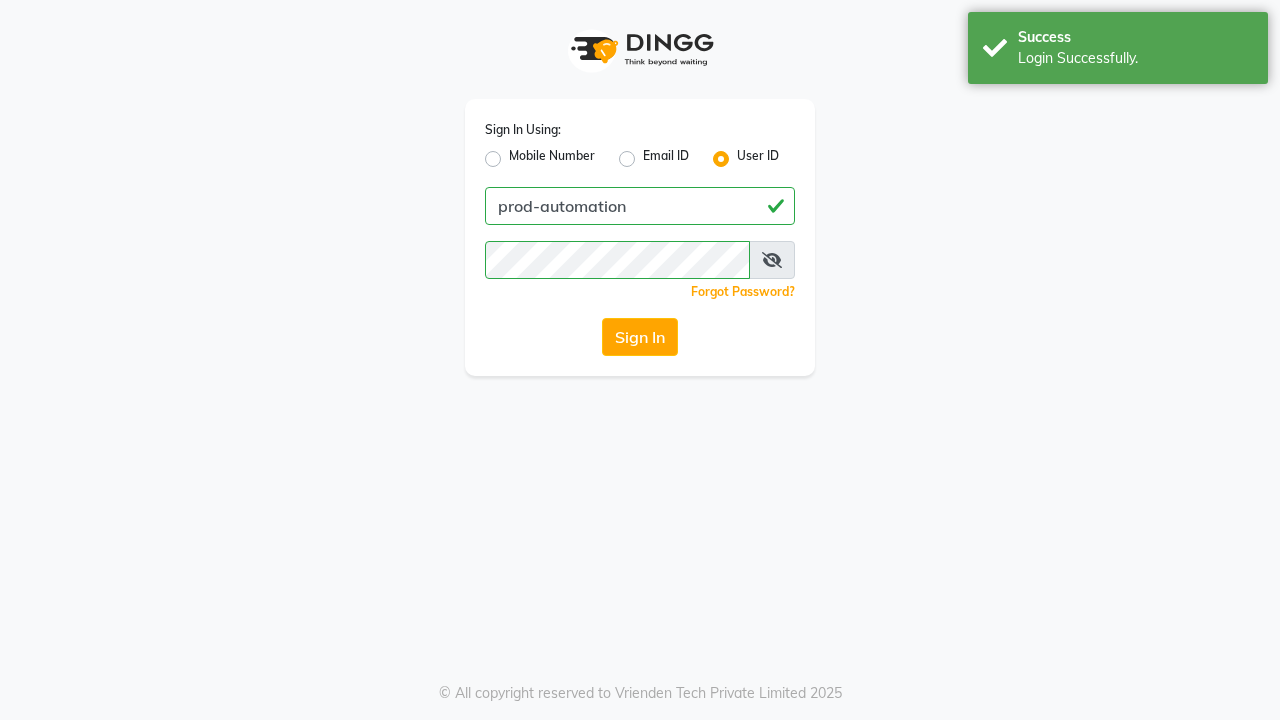 scroll, scrollTop: 0, scrollLeft: 0, axis: both 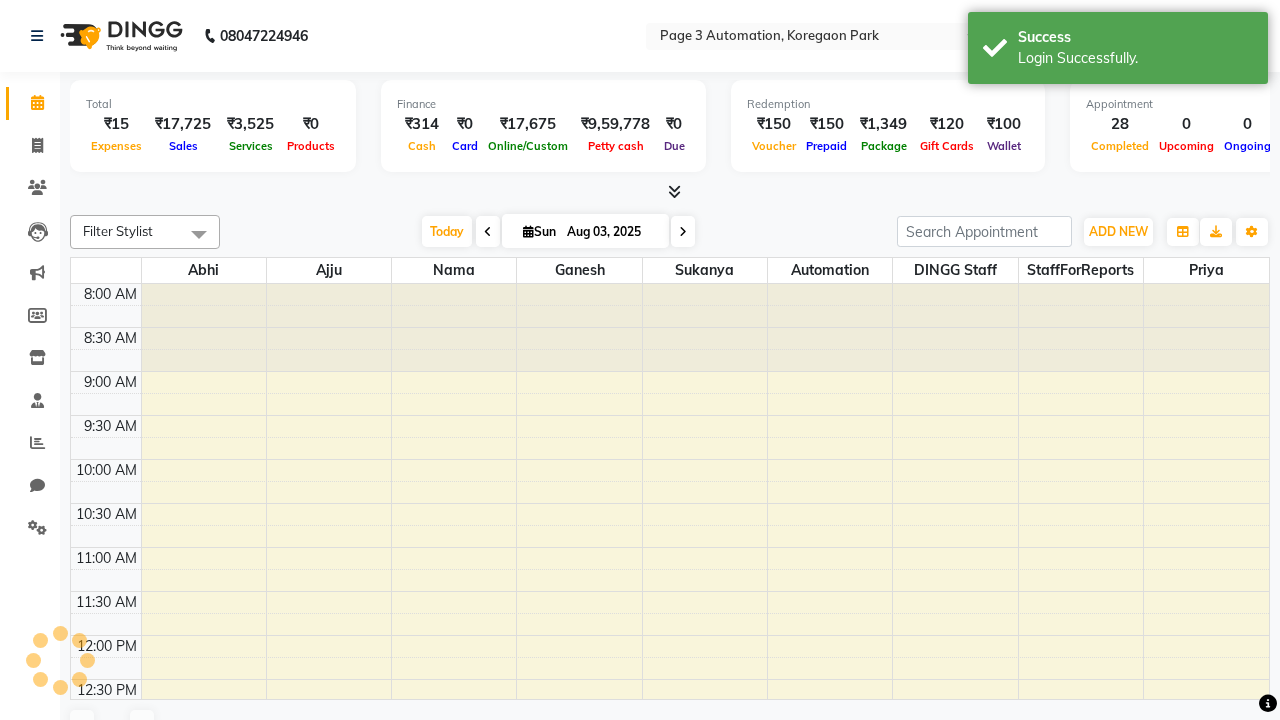 select on "en" 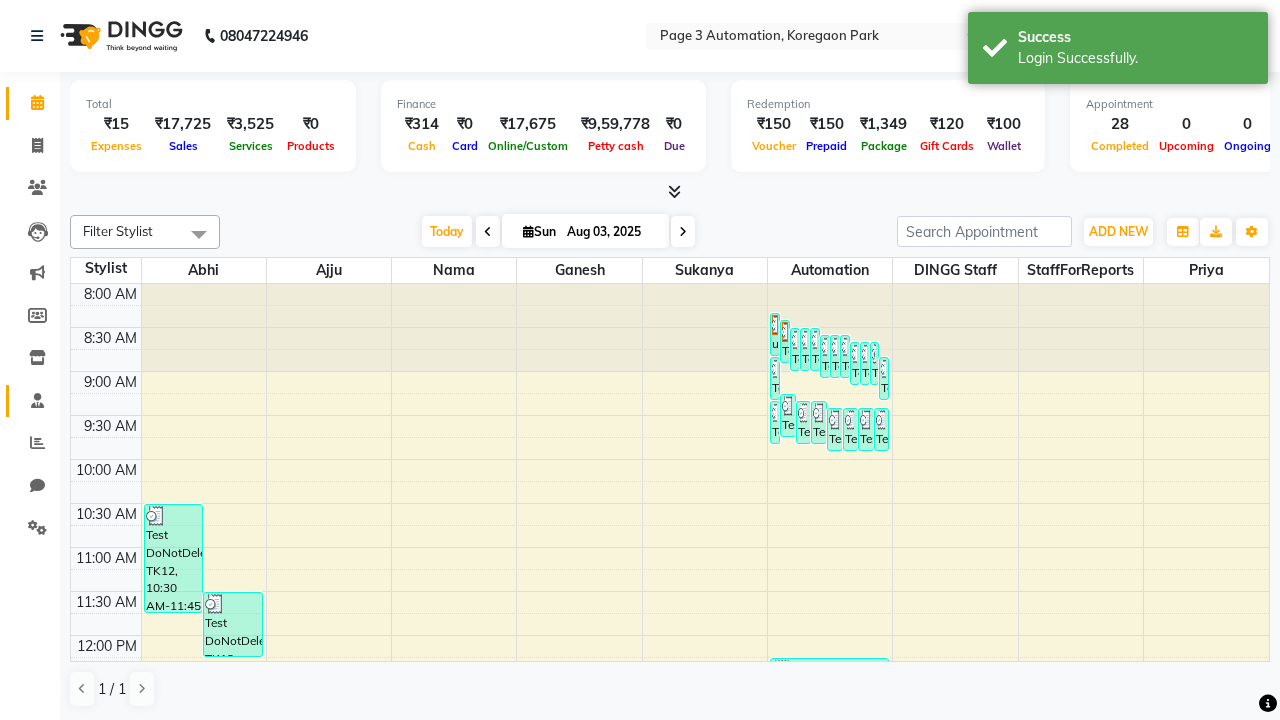click 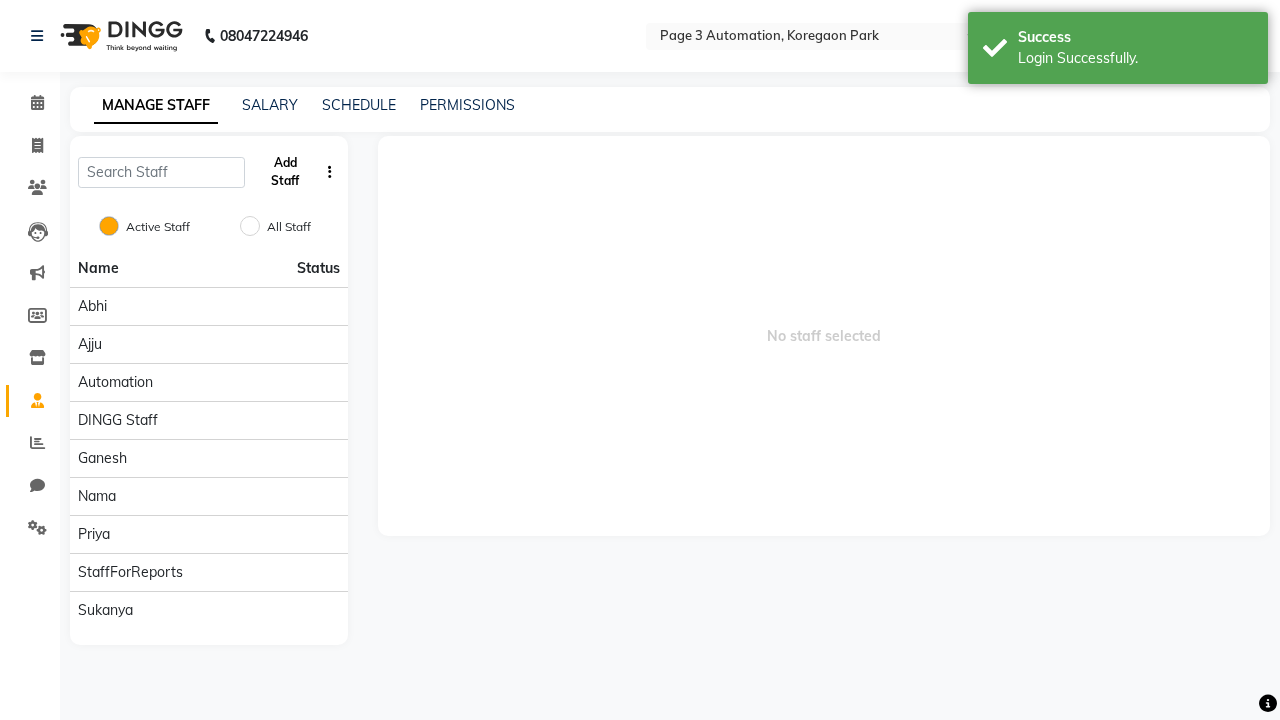 click on "Add Staff" 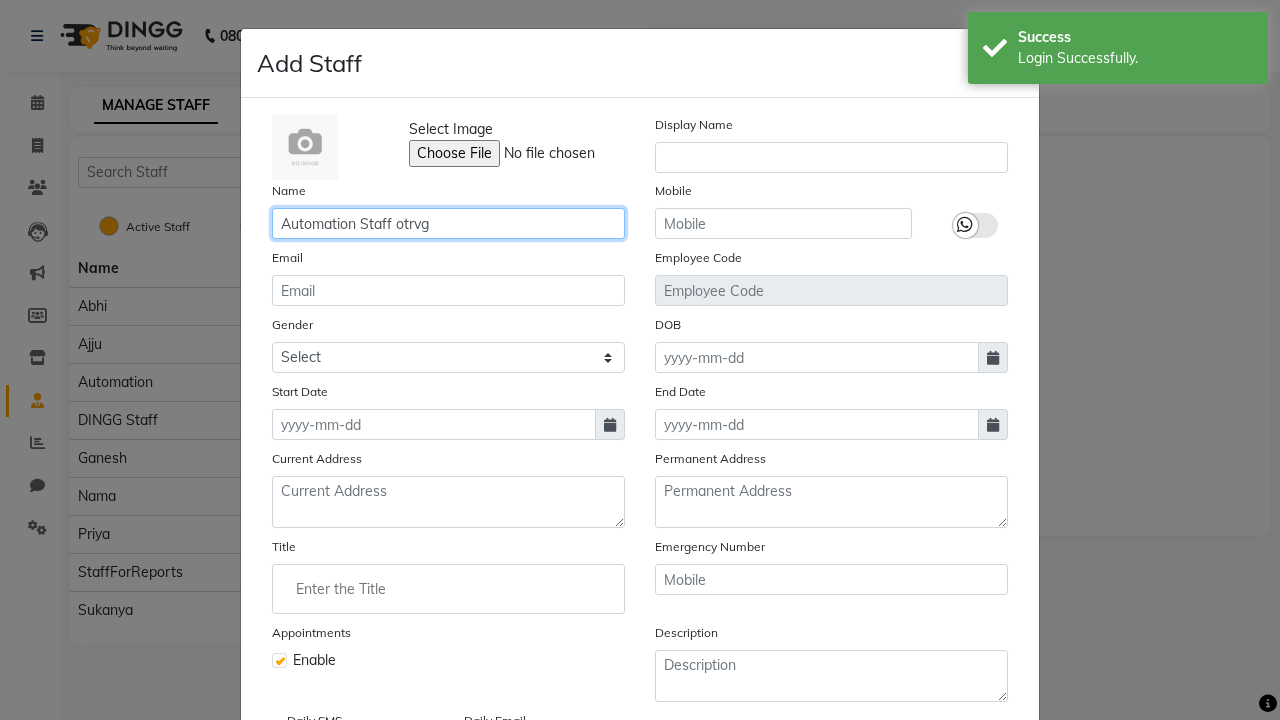 type on "Automation Staff otrvg" 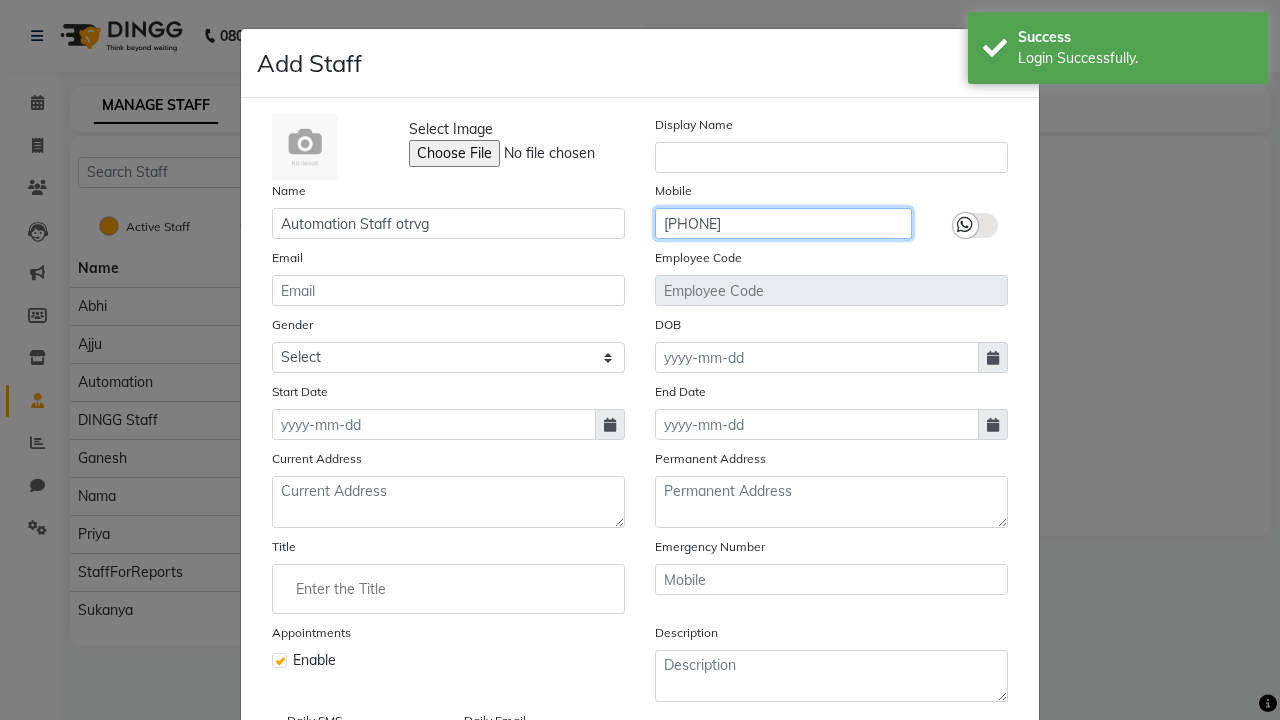type on "9893837263" 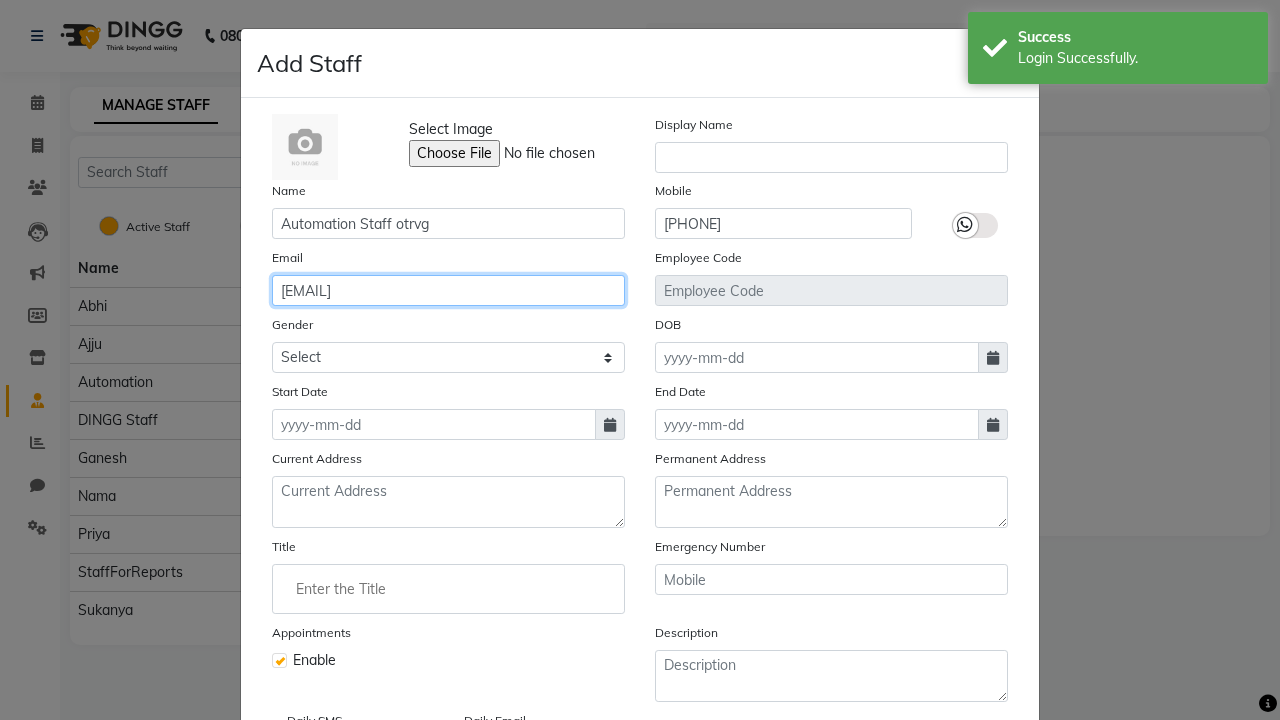 type on "marshall_waelchi@gmail.com" 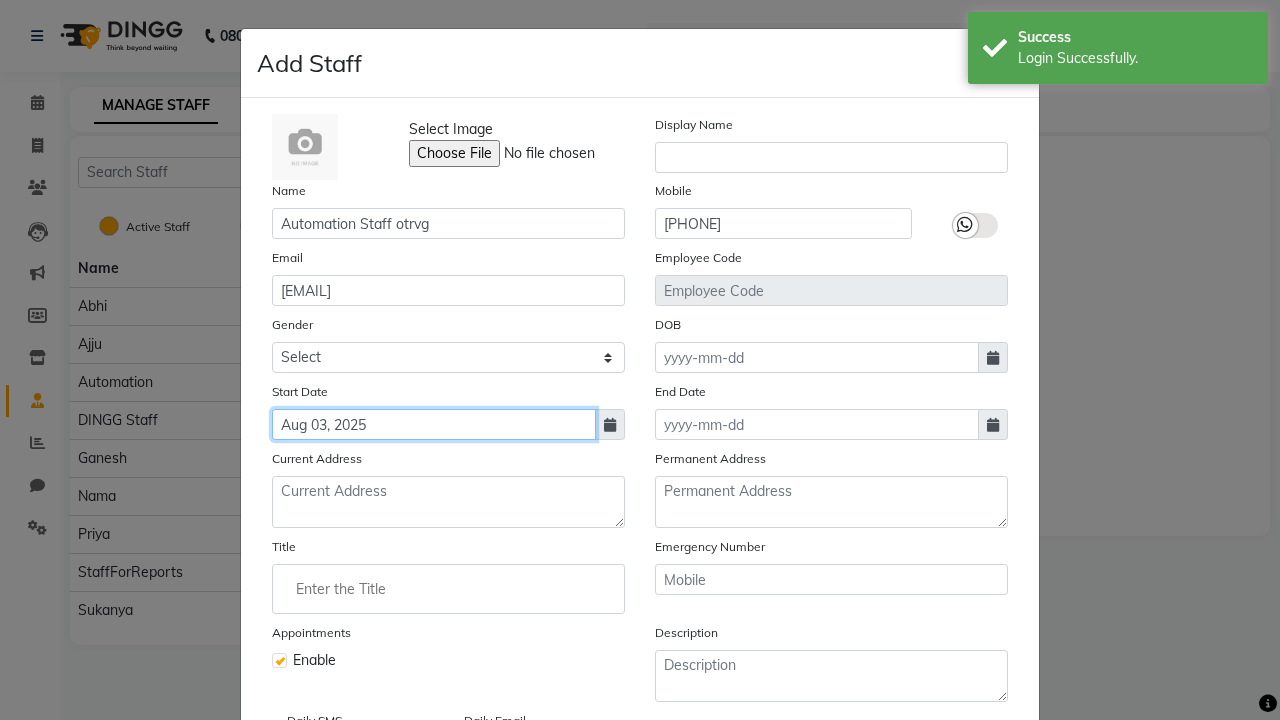 type on "Aug 03, 2025" 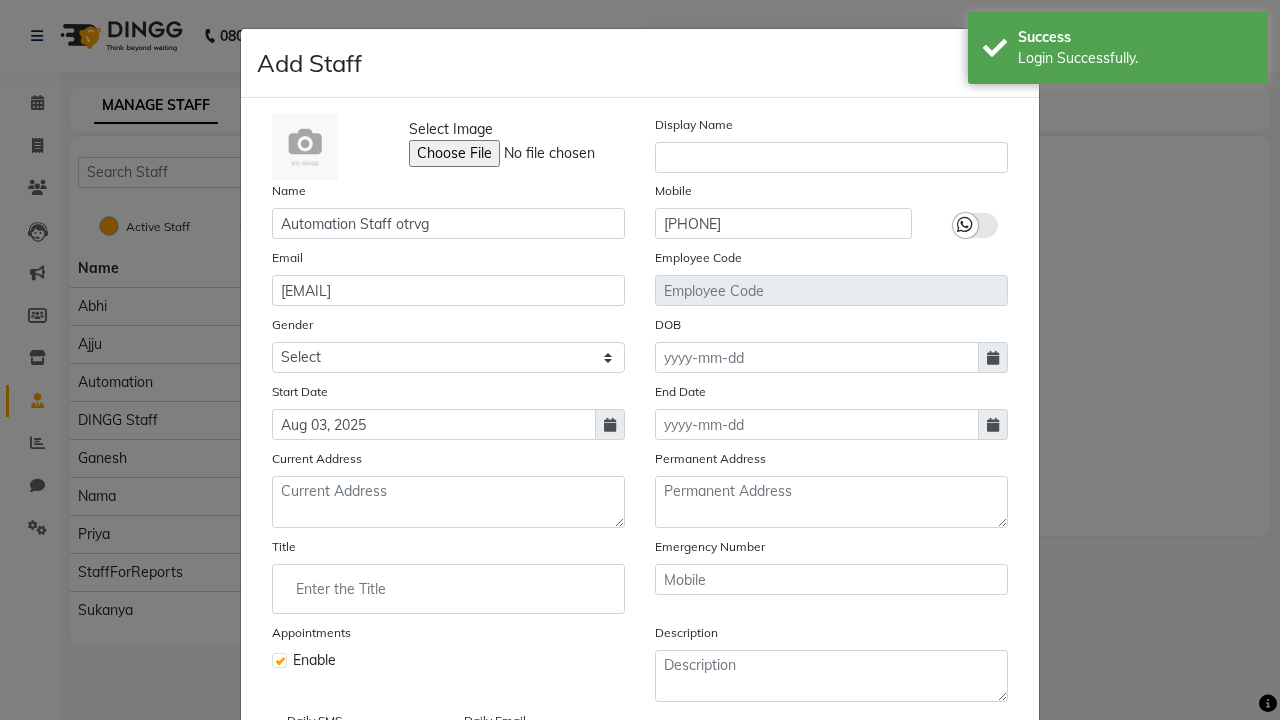 click on "Save" at bounding box center (988, 814) 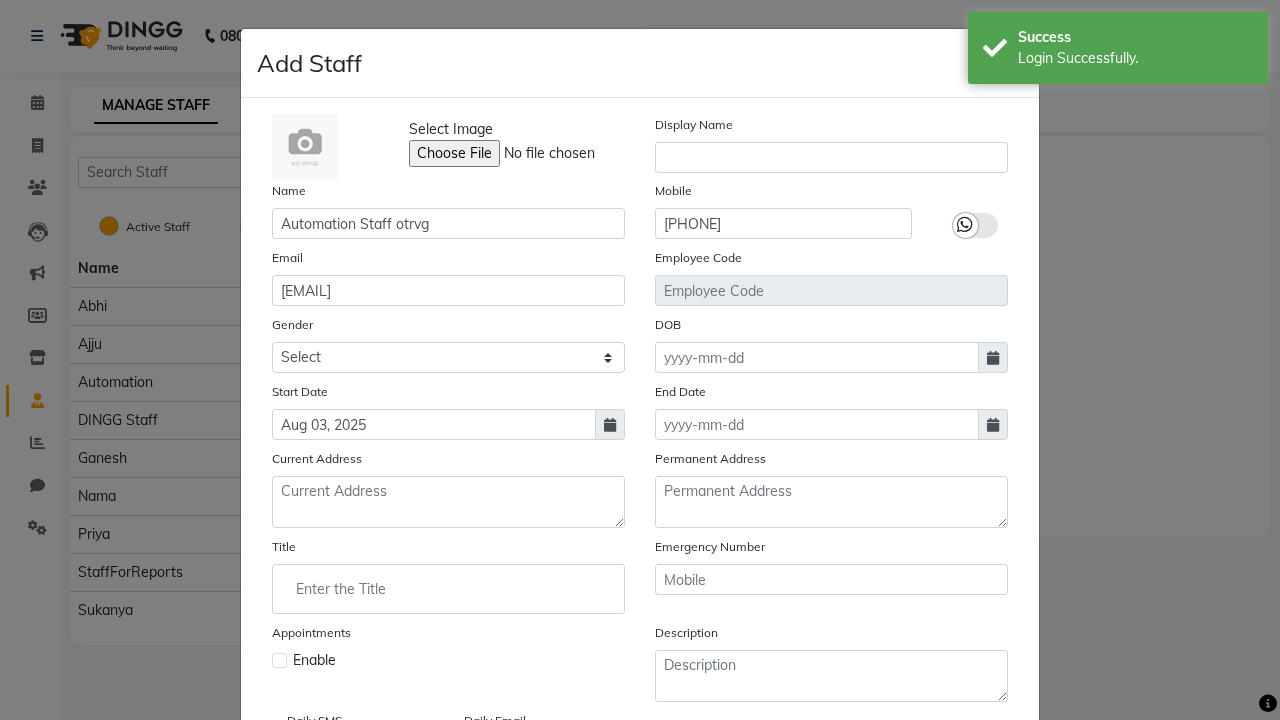 type 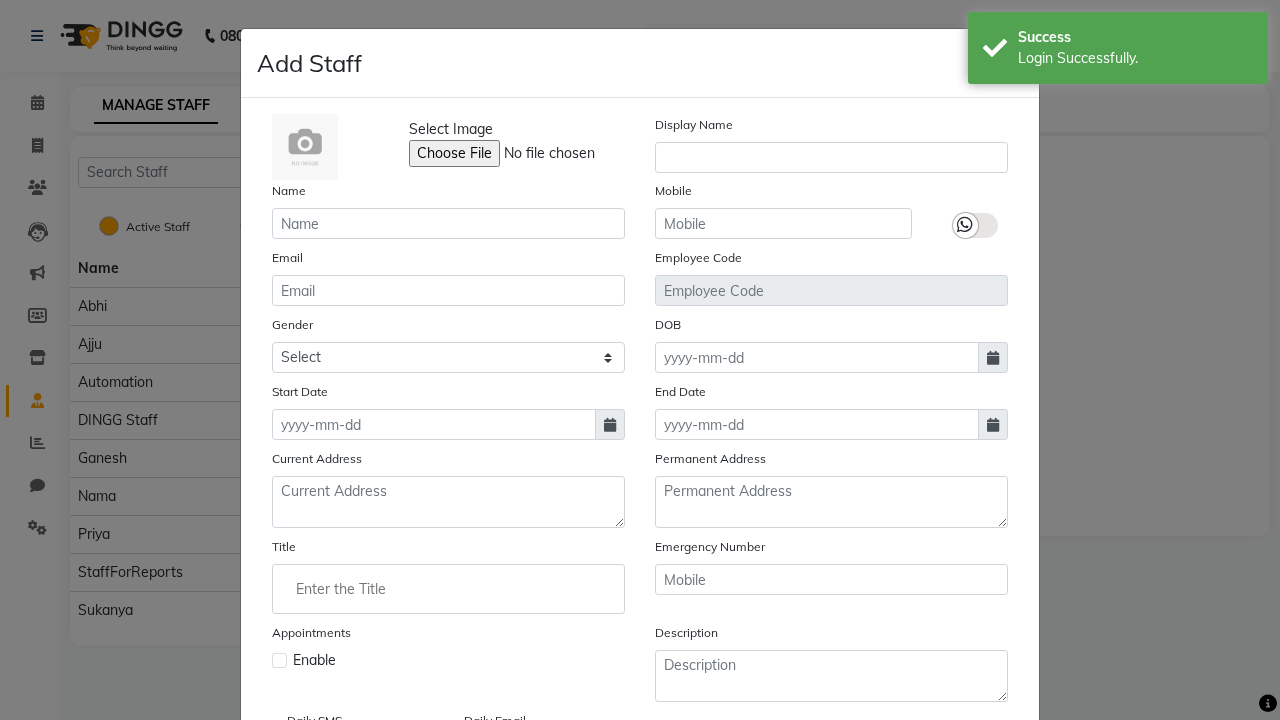 scroll, scrollTop: 162, scrollLeft: 0, axis: vertical 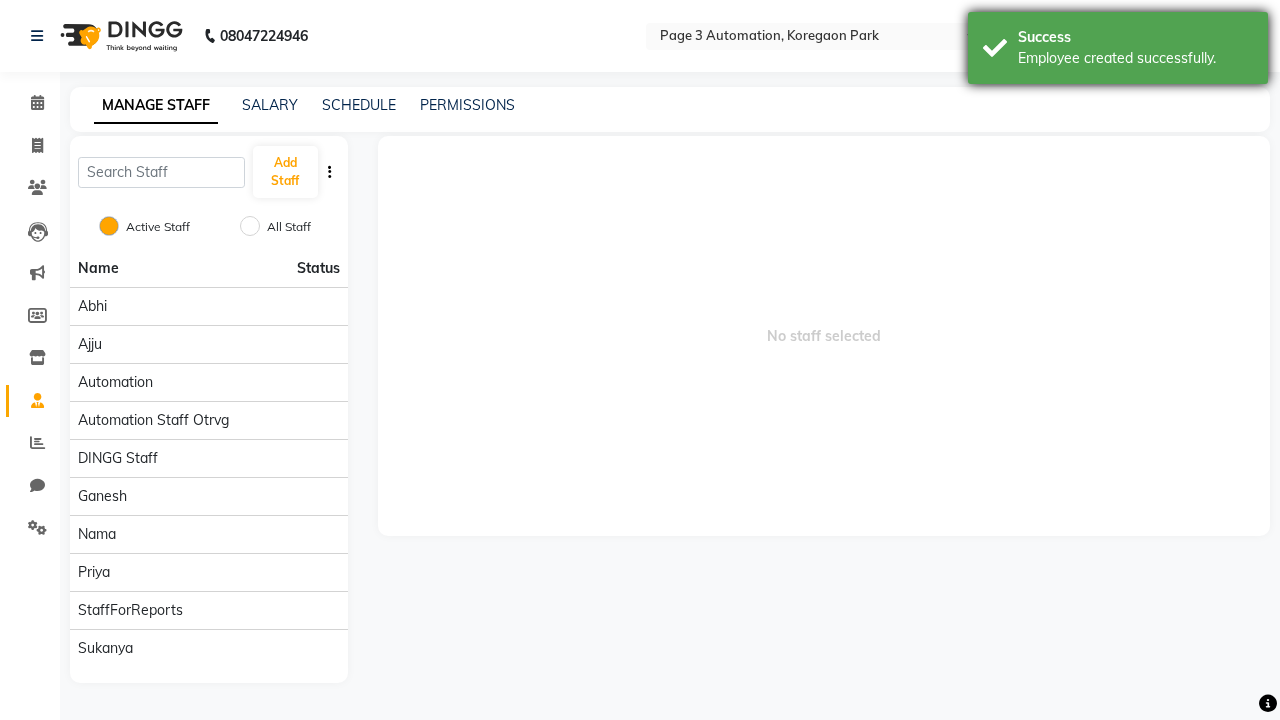 click on "Employee created successfully." at bounding box center (1135, 58) 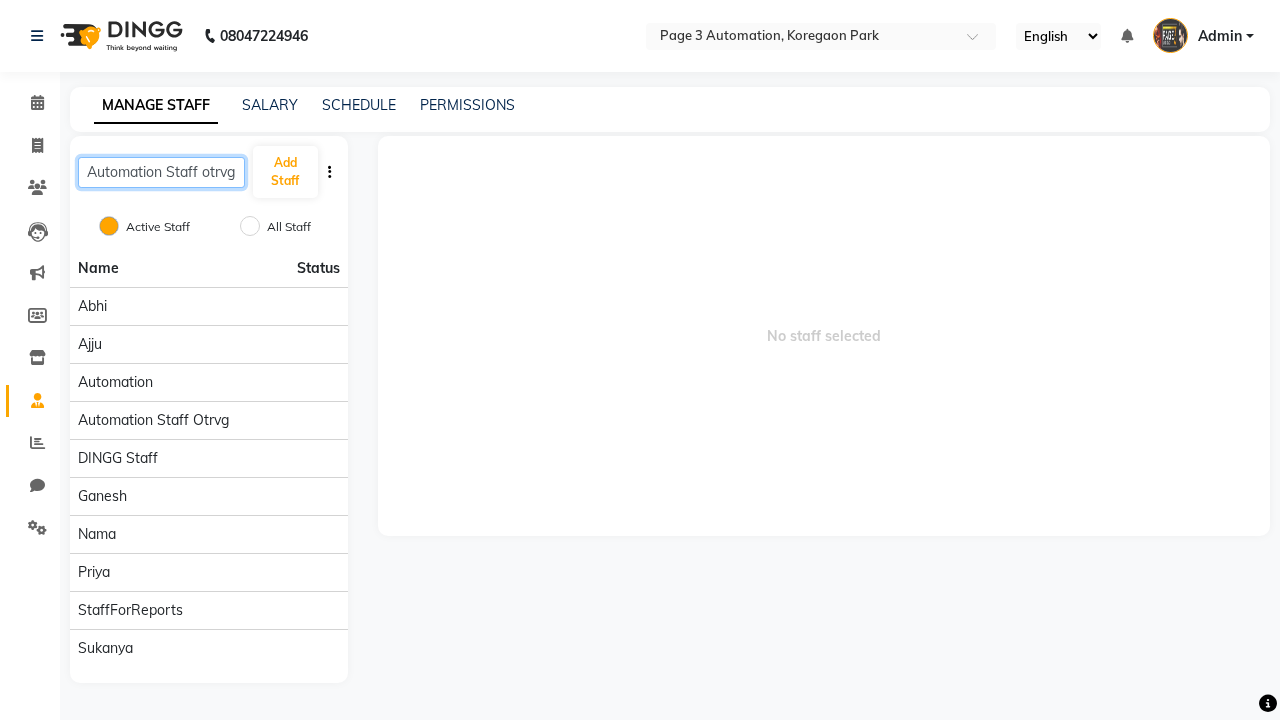 type on "Automation Staff otrvg" 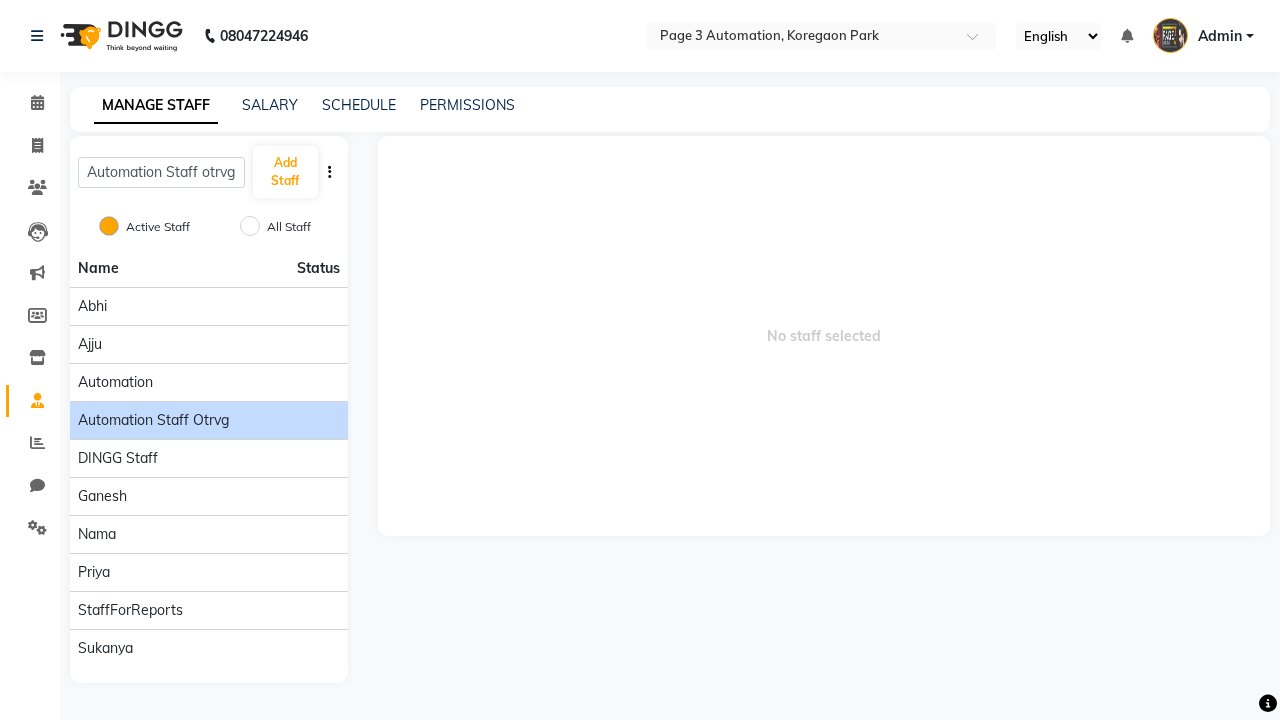 click on "Automation Staff otrvg" 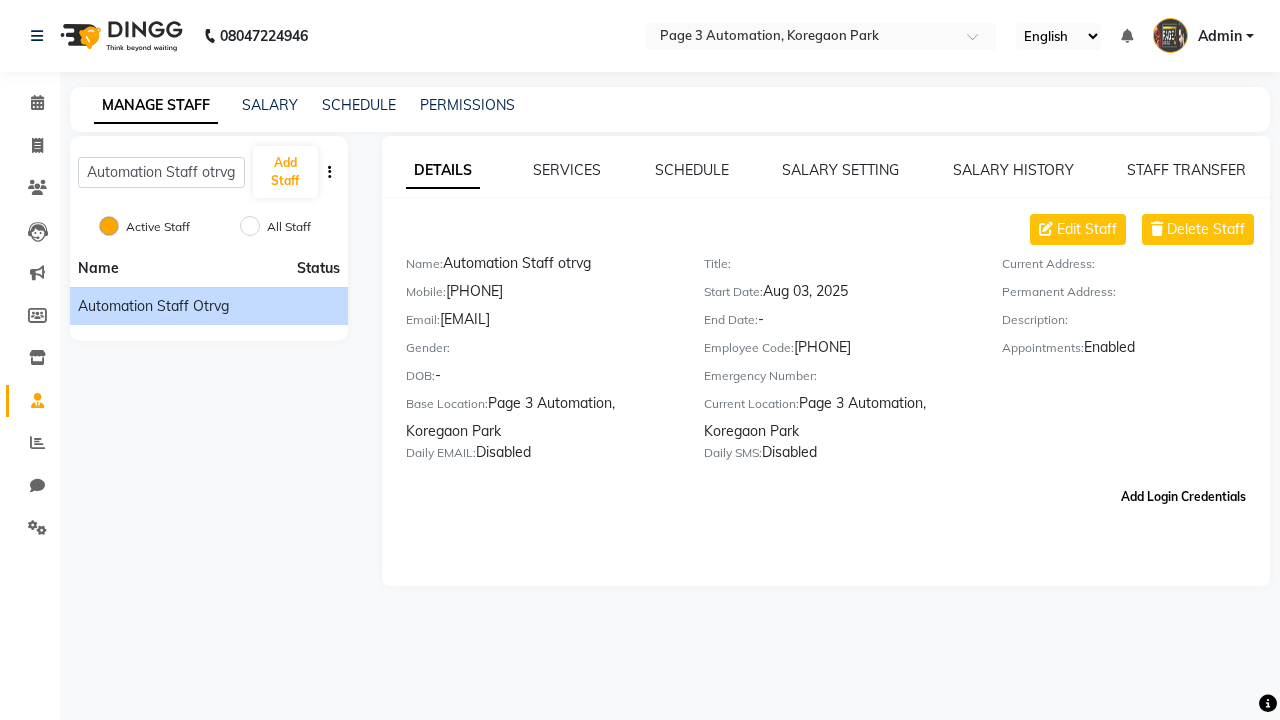 click on "Add Login Credentials" 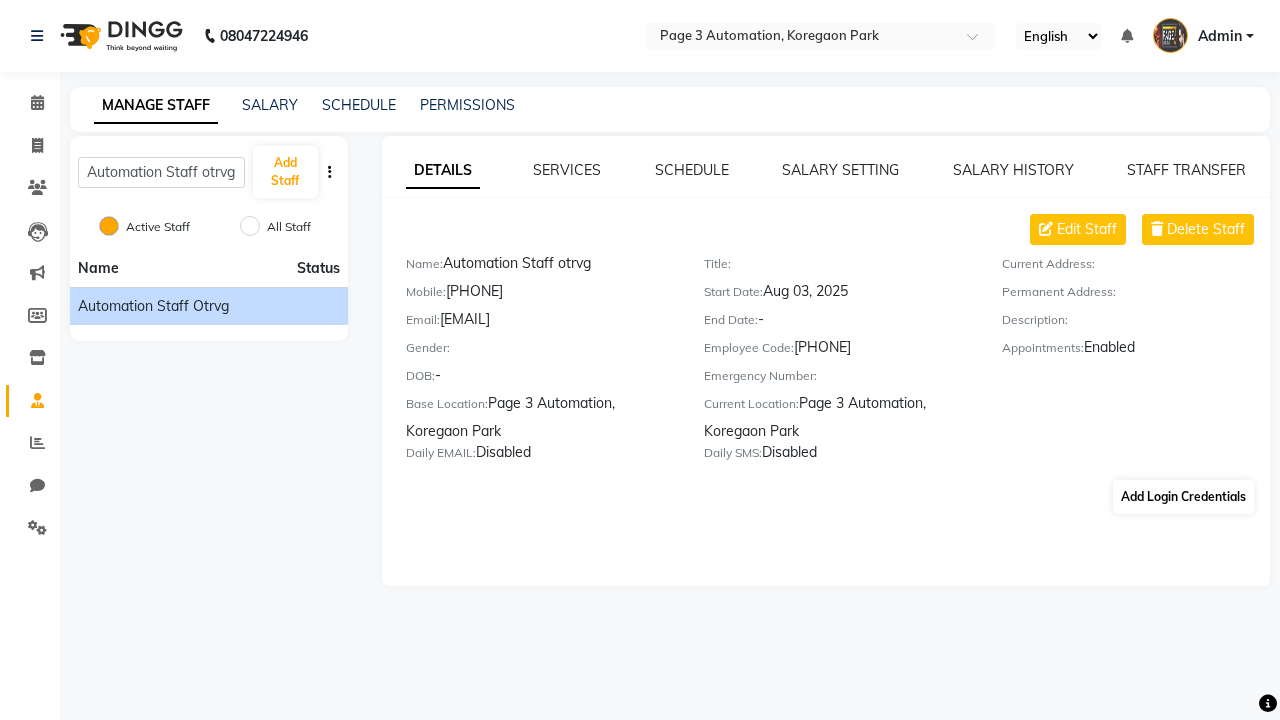 select on "4595" 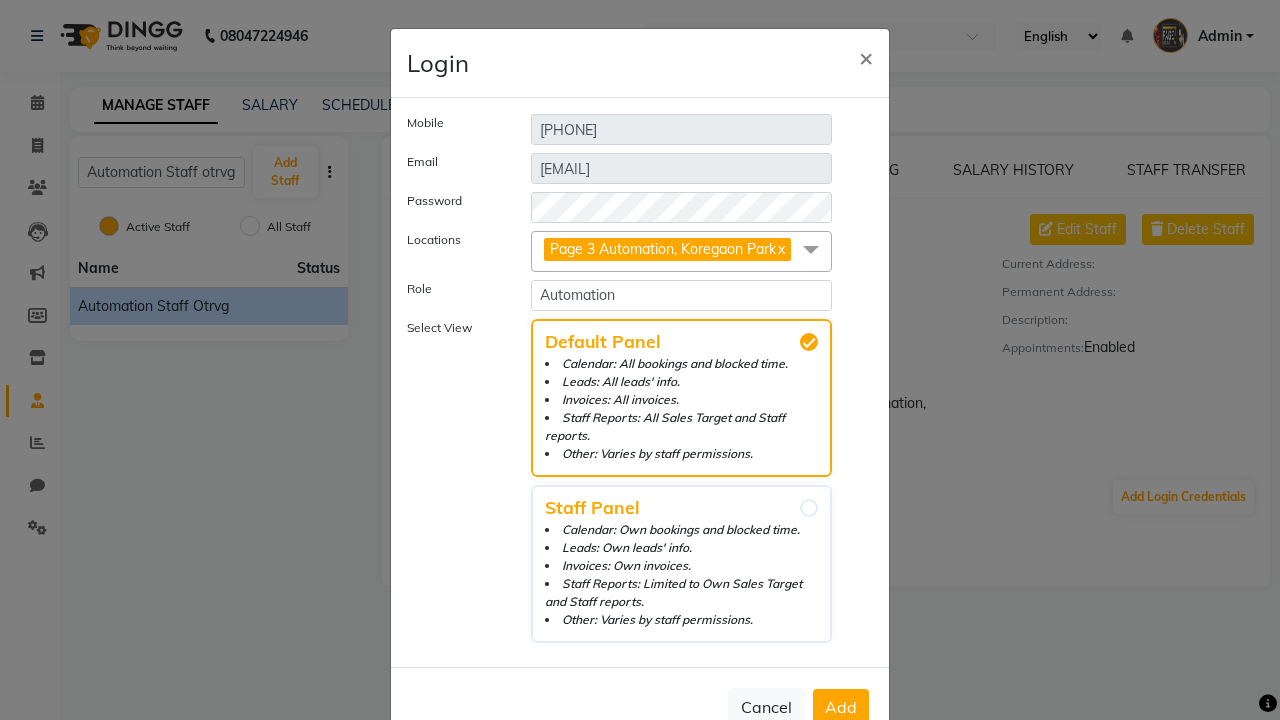 click on "Add" 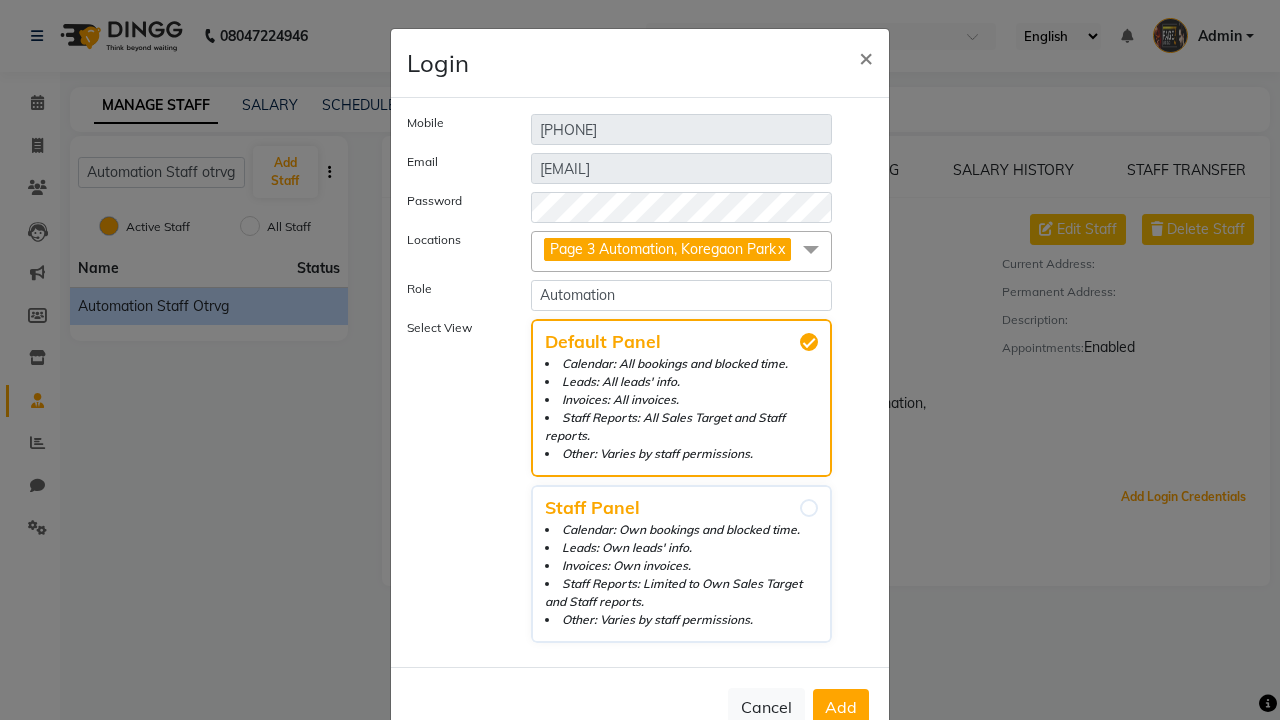 scroll, scrollTop: 55, scrollLeft: 0, axis: vertical 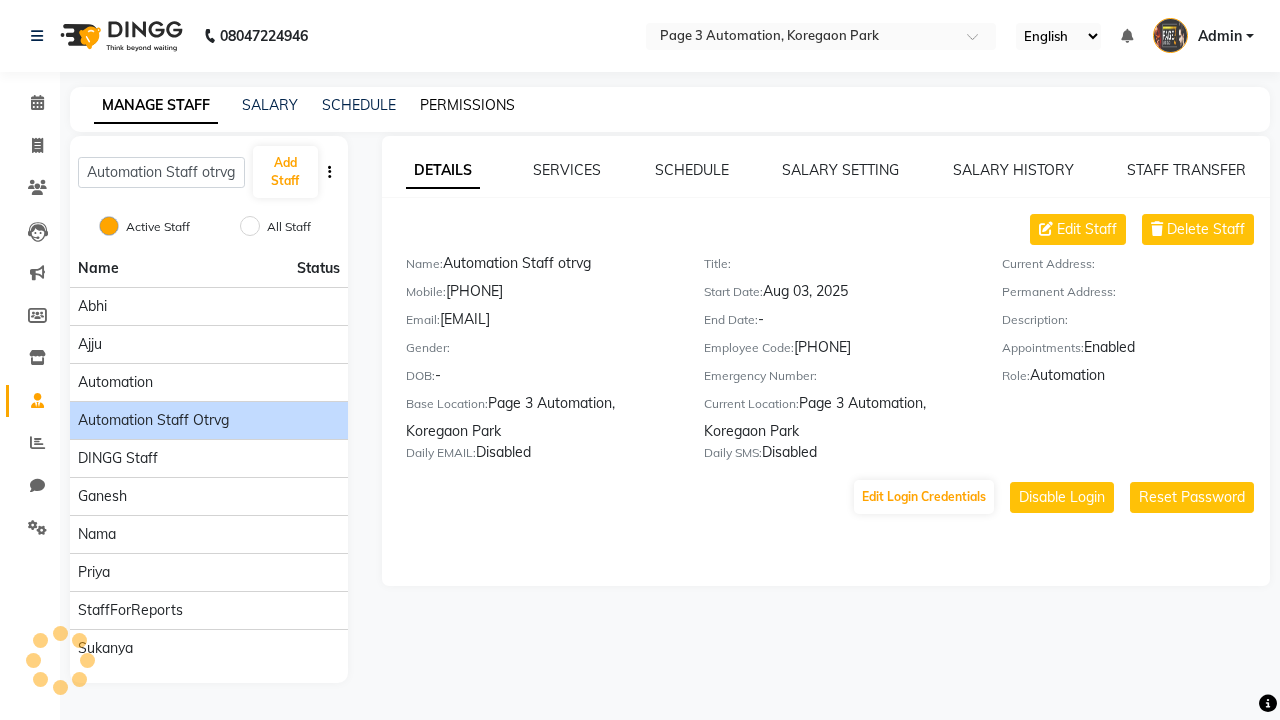 click on "PERMISSIONS" 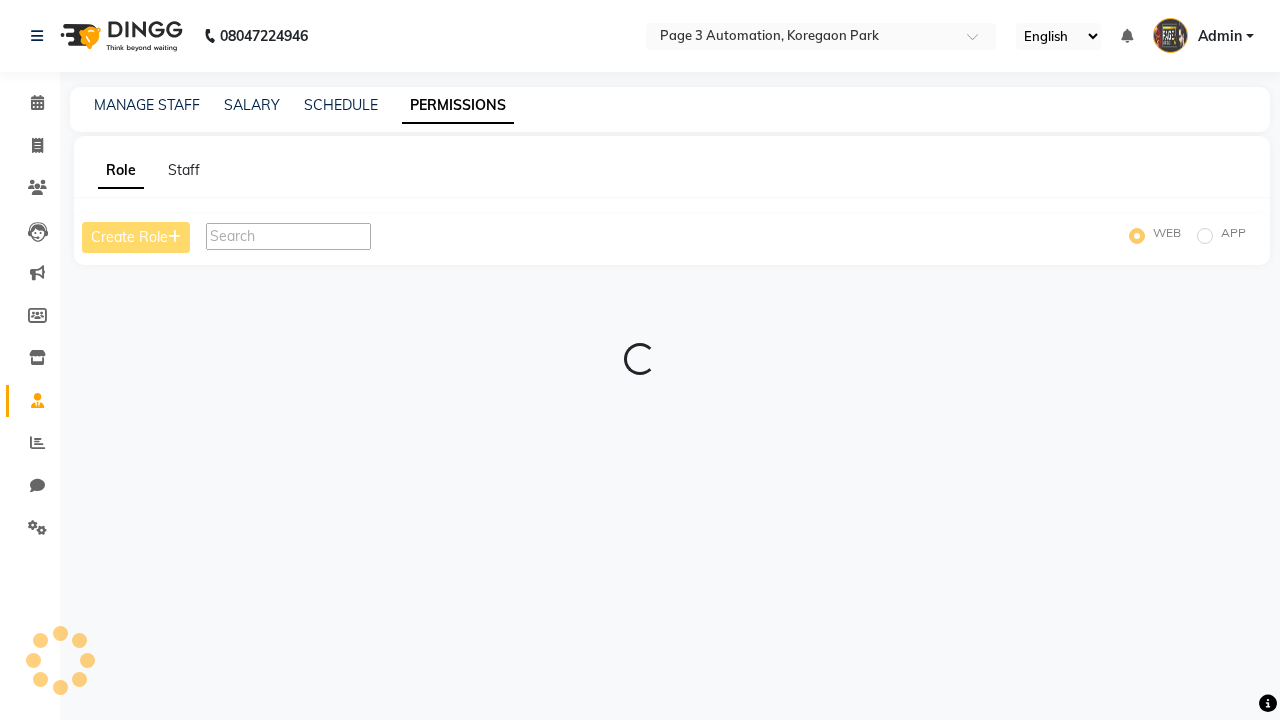 scroll, scrollTop: 0, scrollLeft: 0, axis: both 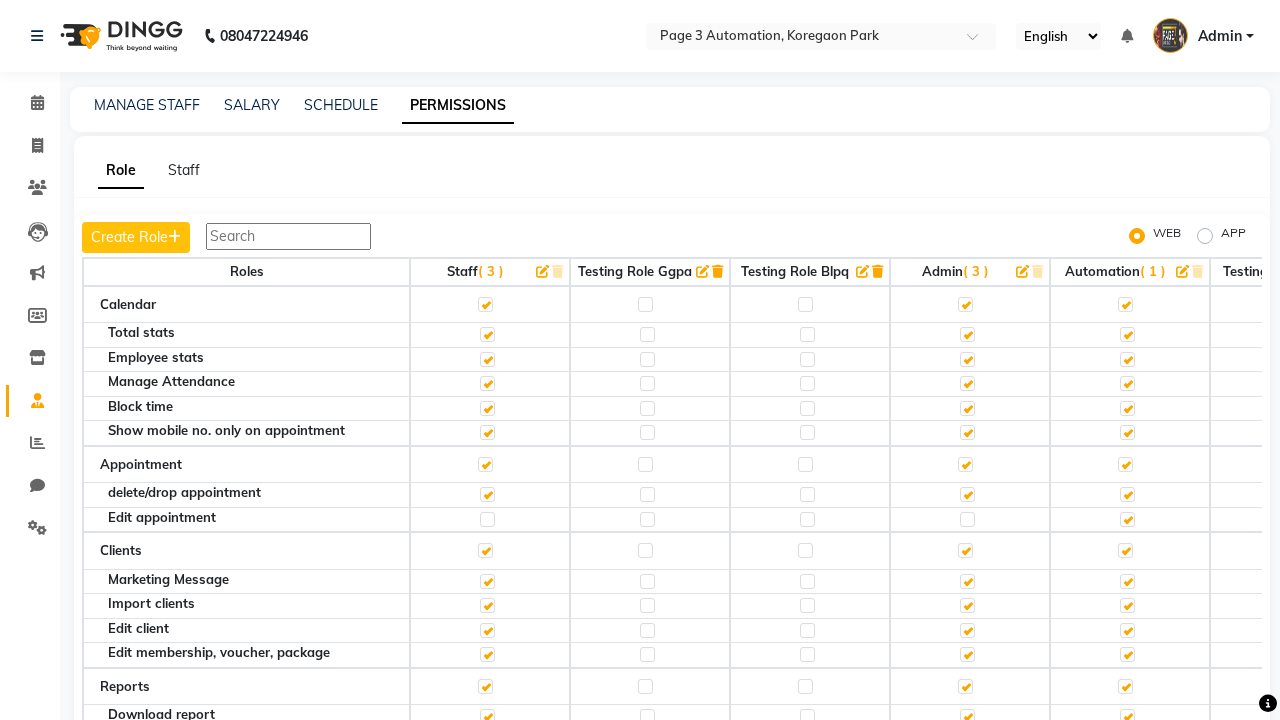 click 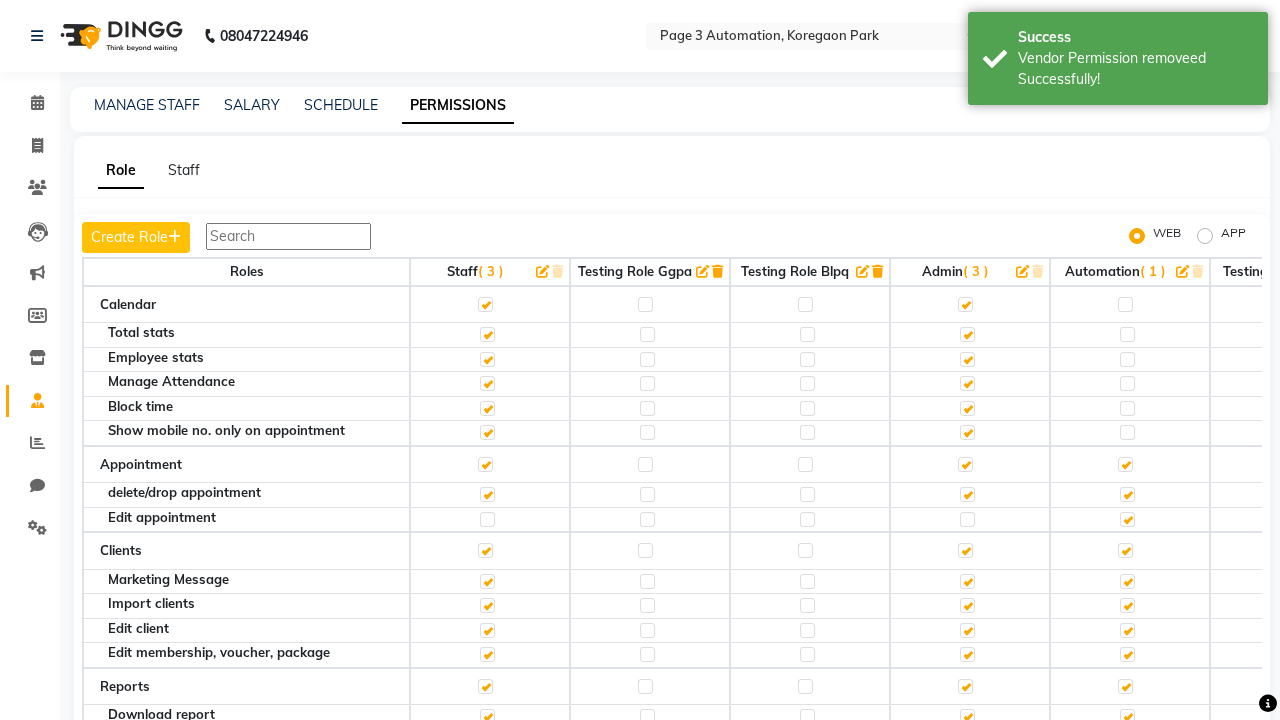 click 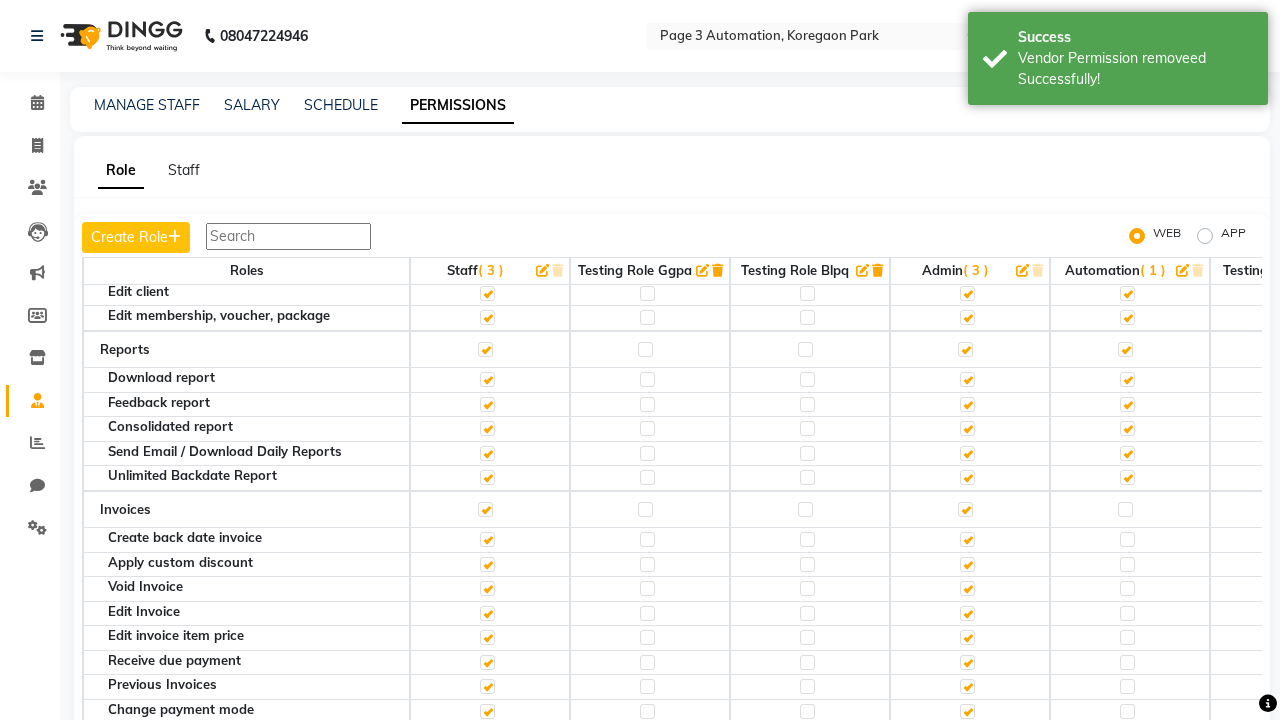 click 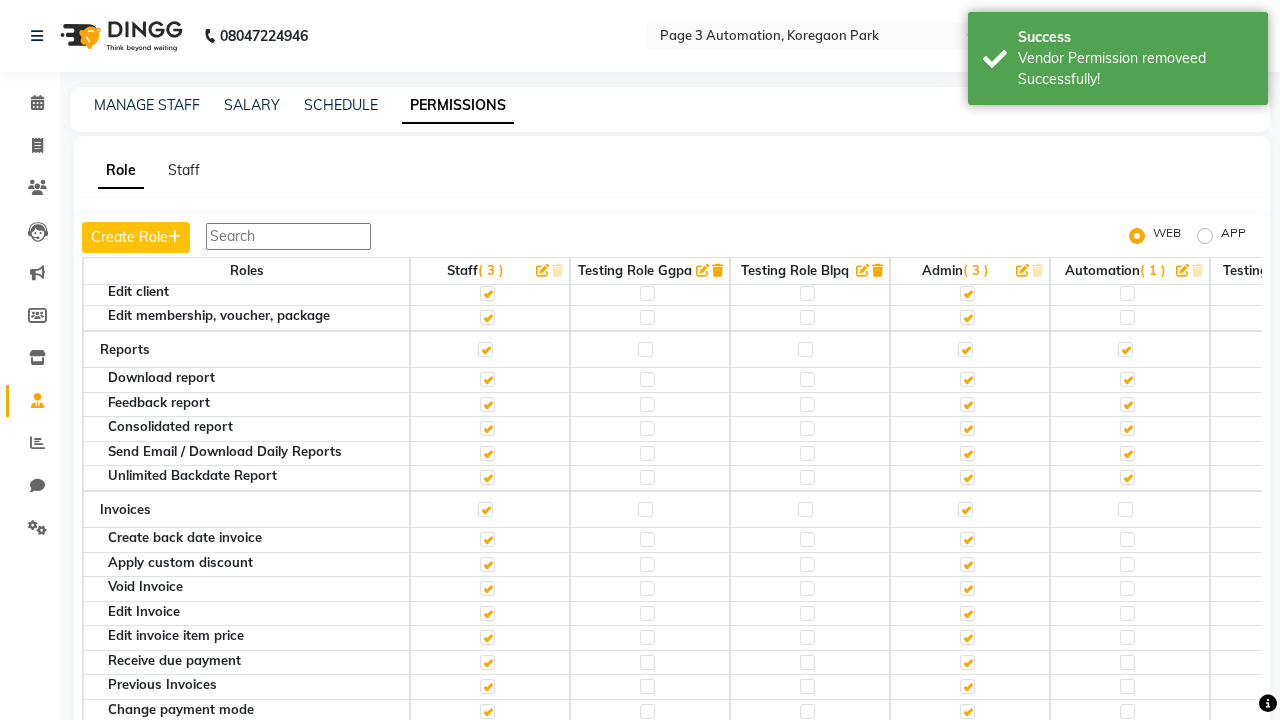 scroll, scrollTop: 42, scrollLeft: 0, axis: vertical 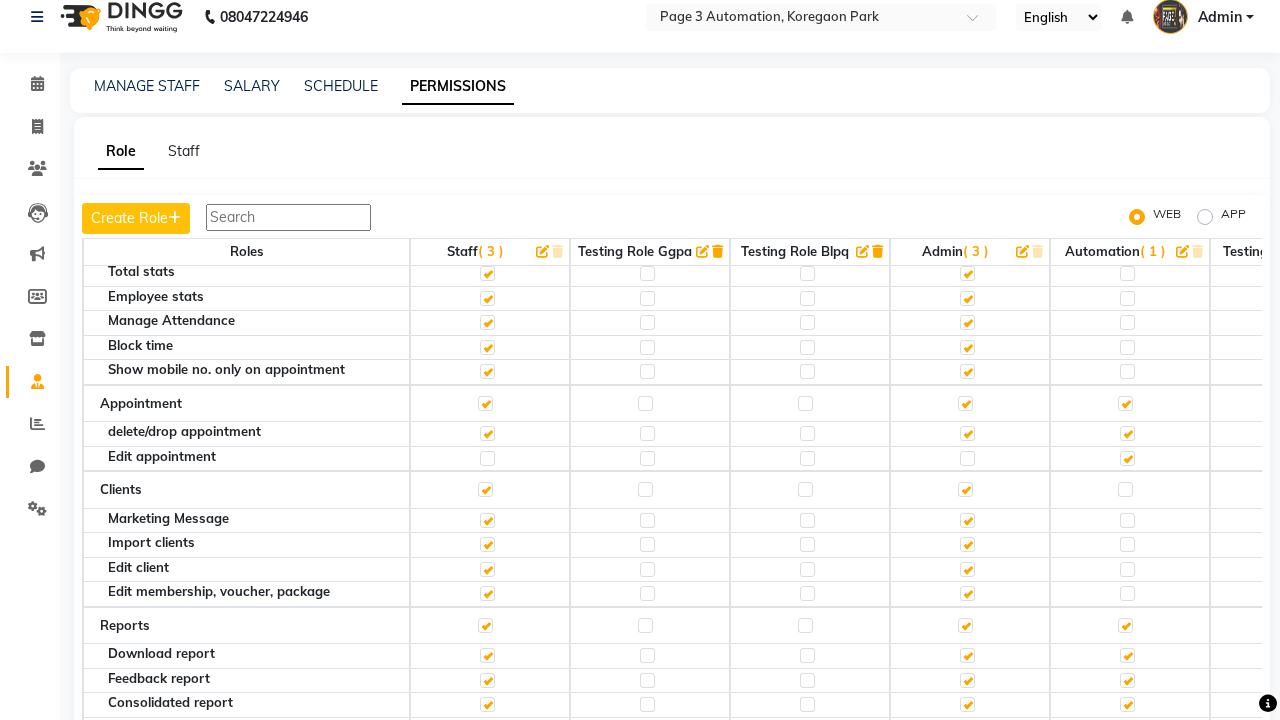 click on "Admin" at bounding box center [1220, 17] 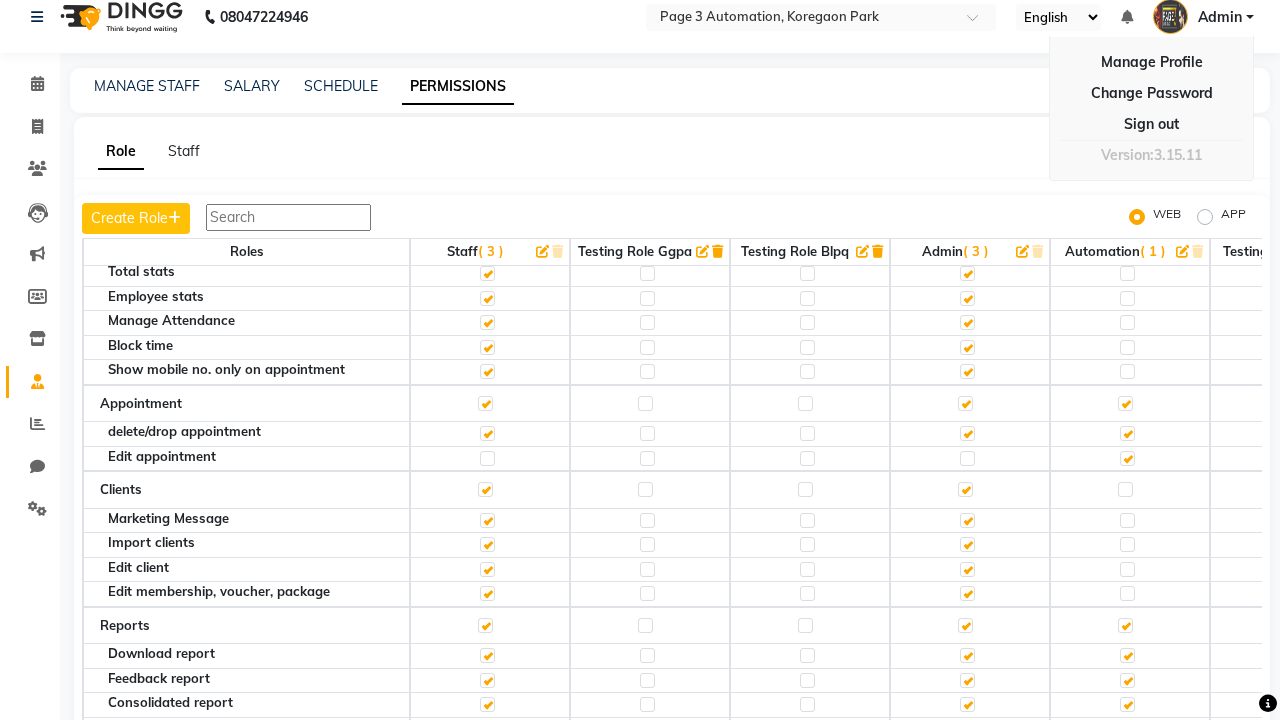 scroll, scrollTop: 0, scrollLeft: 0, axis: both 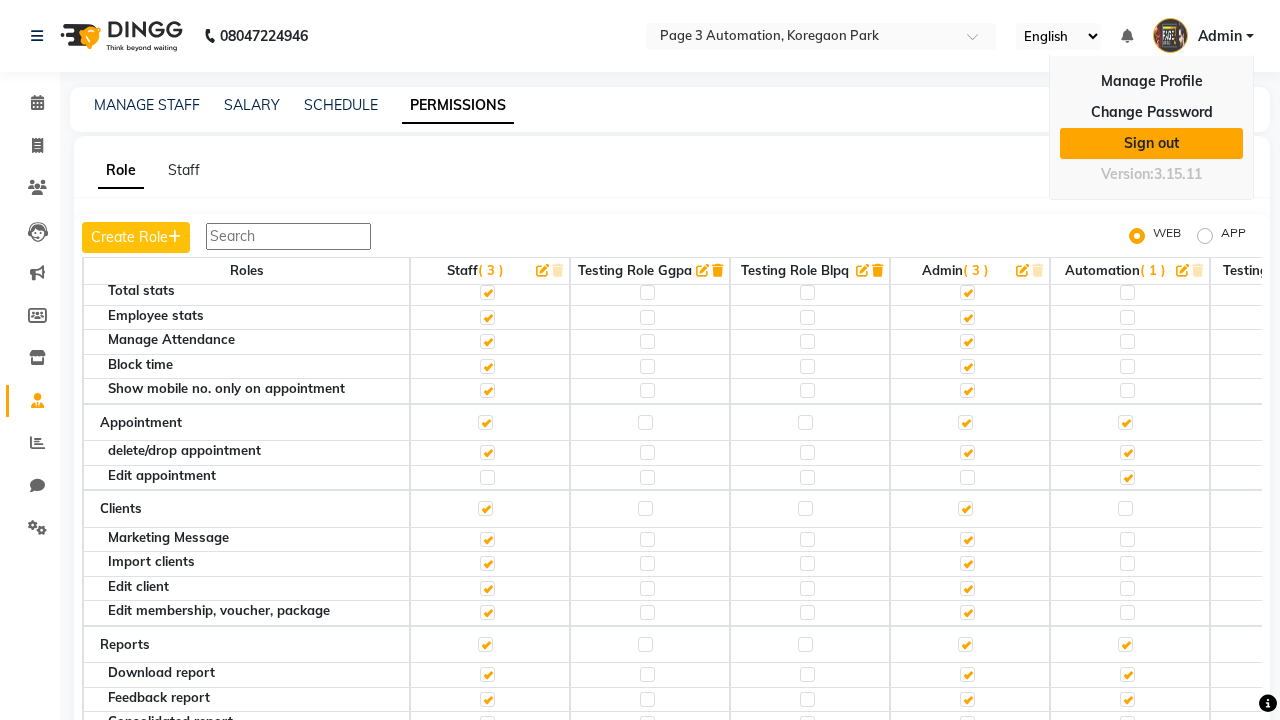 click on "Sign out" at bounding box center (1151, 143) 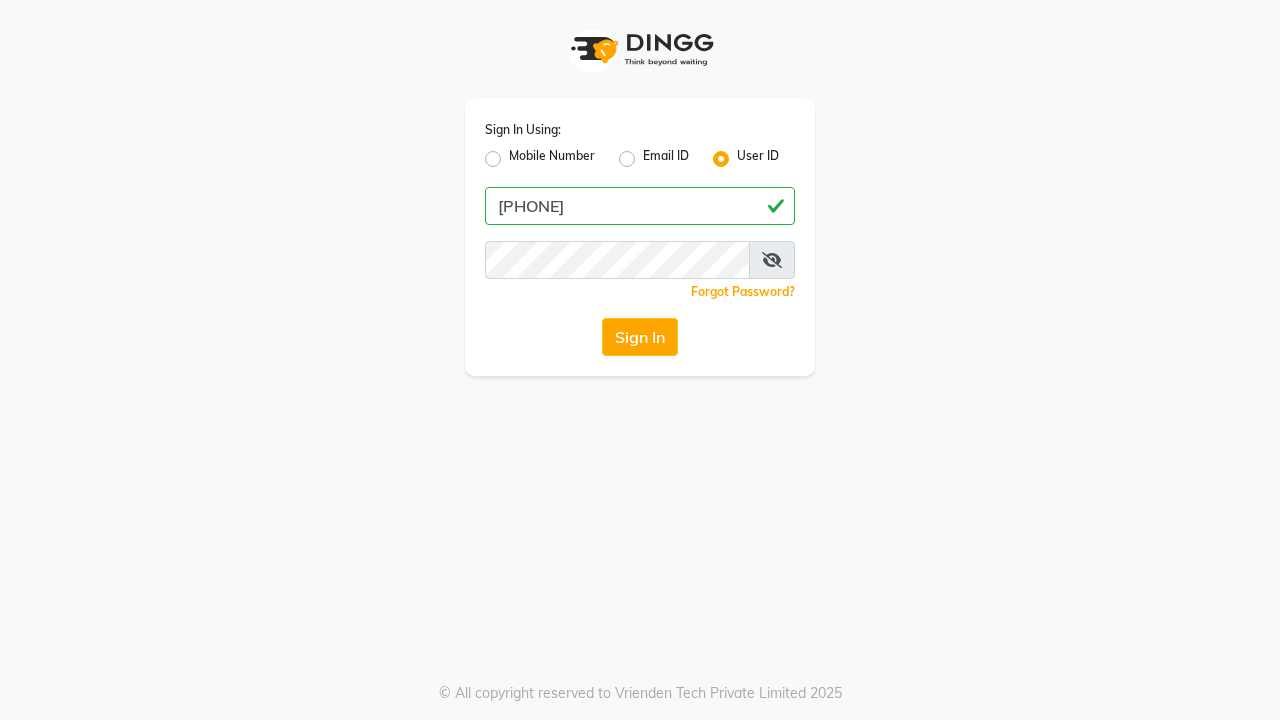 scroll, scrollTop: 0, scrollLeft: 0, axis: both 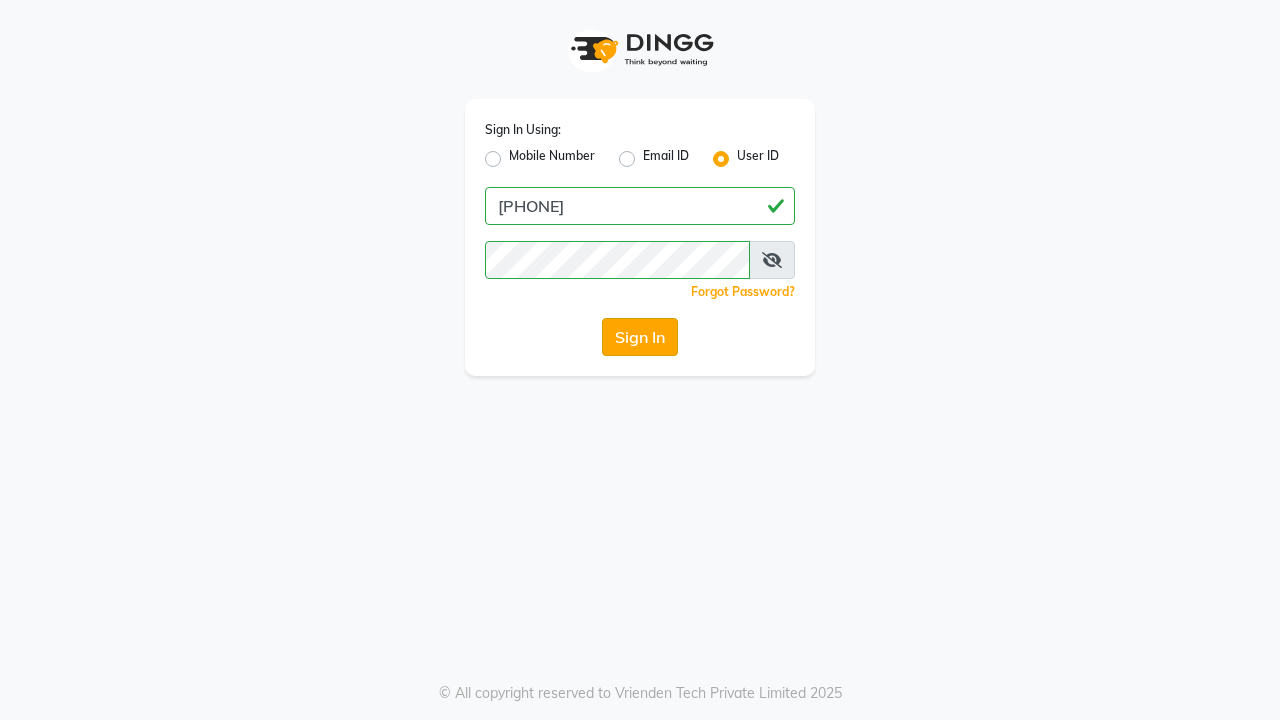 click on "Sign In" 